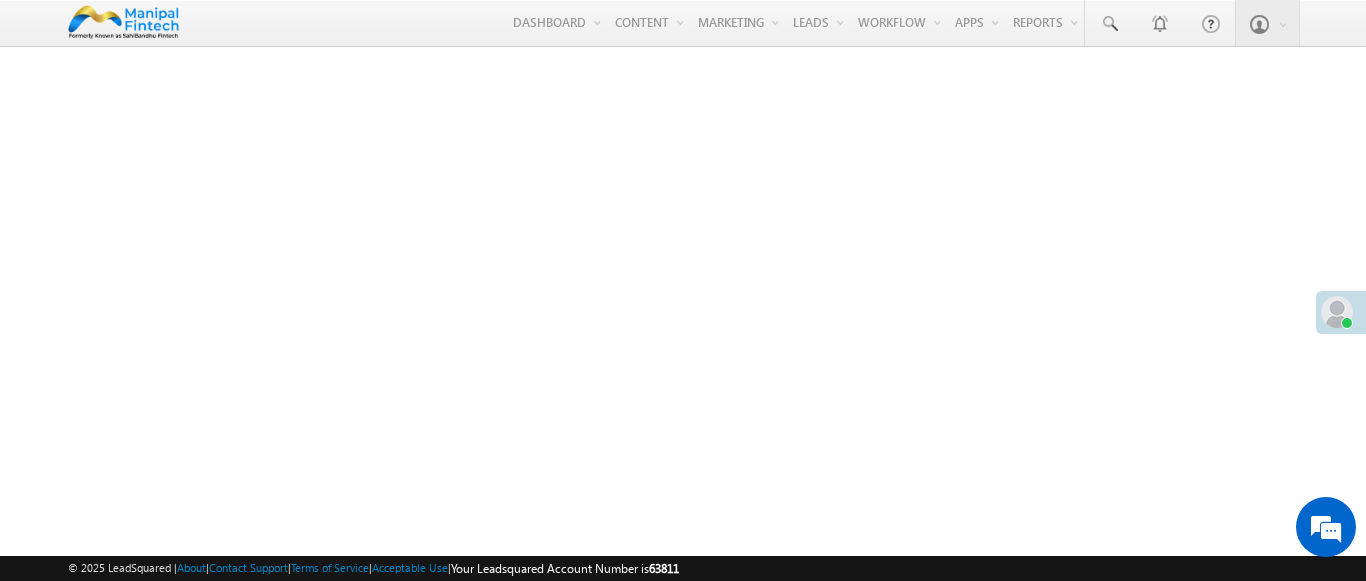 scroll, scrollTop: 0, scrollLeft: 0, axis: both 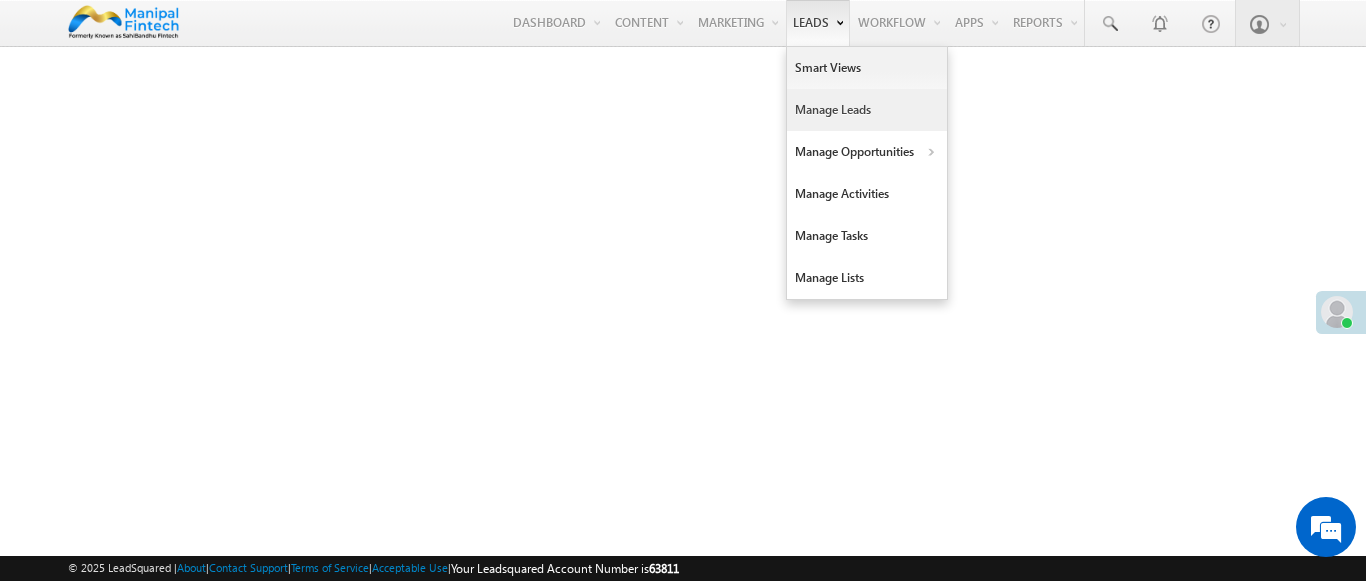 click on "Manage Leads" at bounding box center [867, 110] 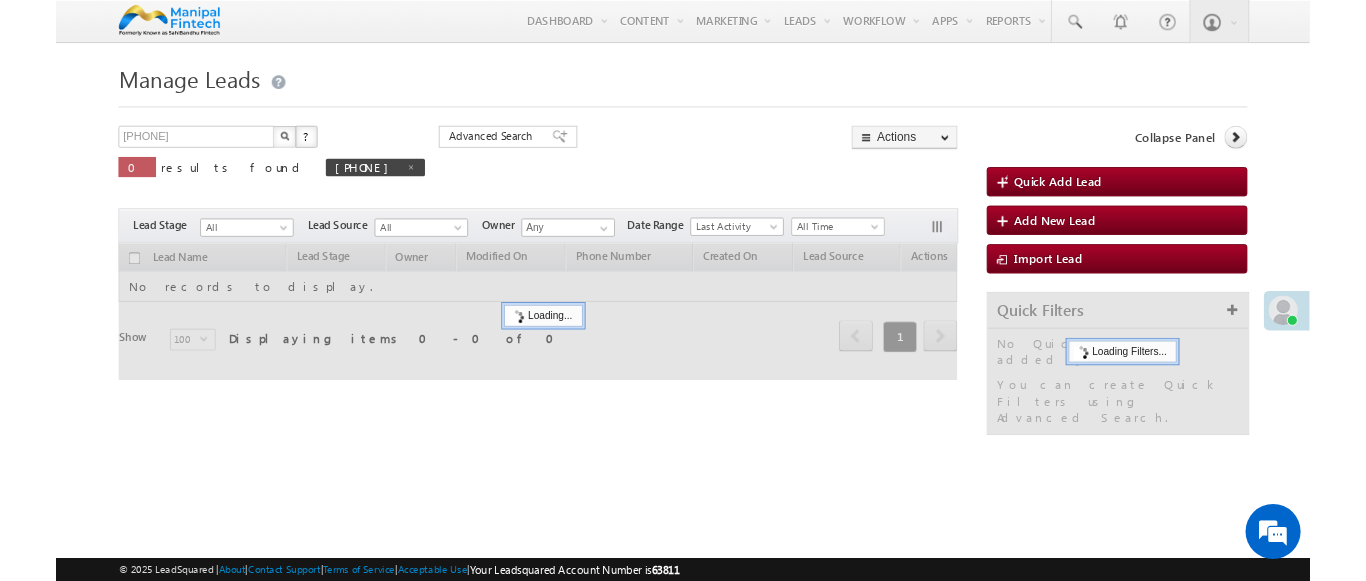 scroll, scrollTop: 0, scrollLeft: 0, axis: both 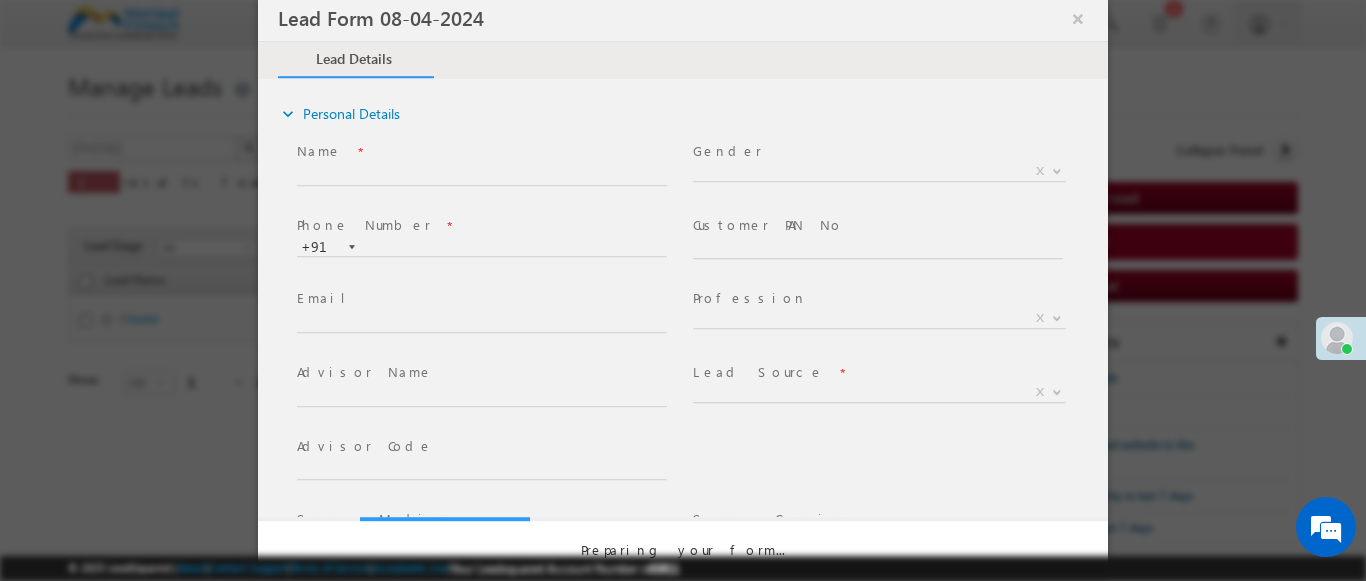 select on "Open" 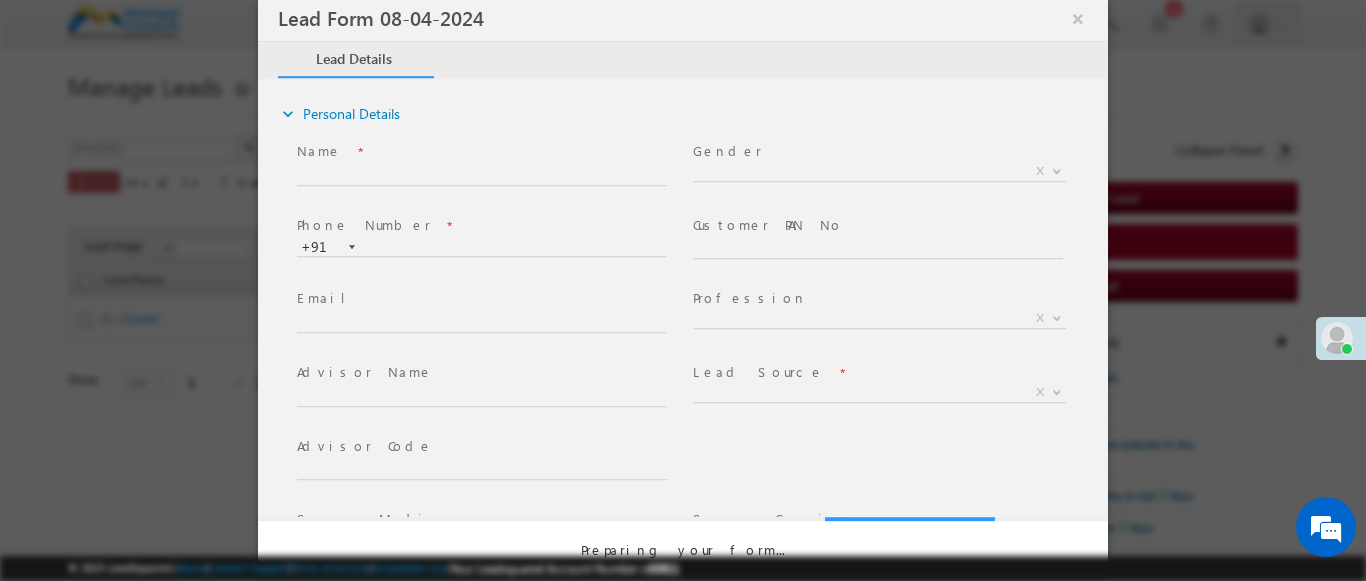scroll, scrollTop: 0, scrollLeft: 0, axis: both 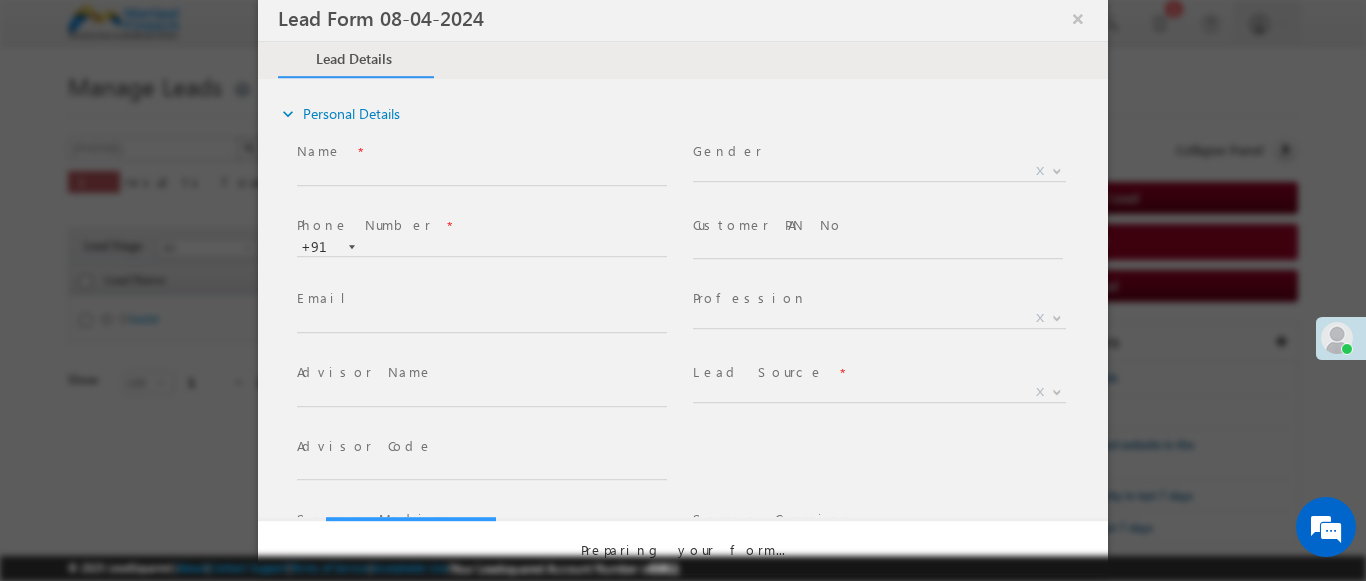 select on "Prospecting" 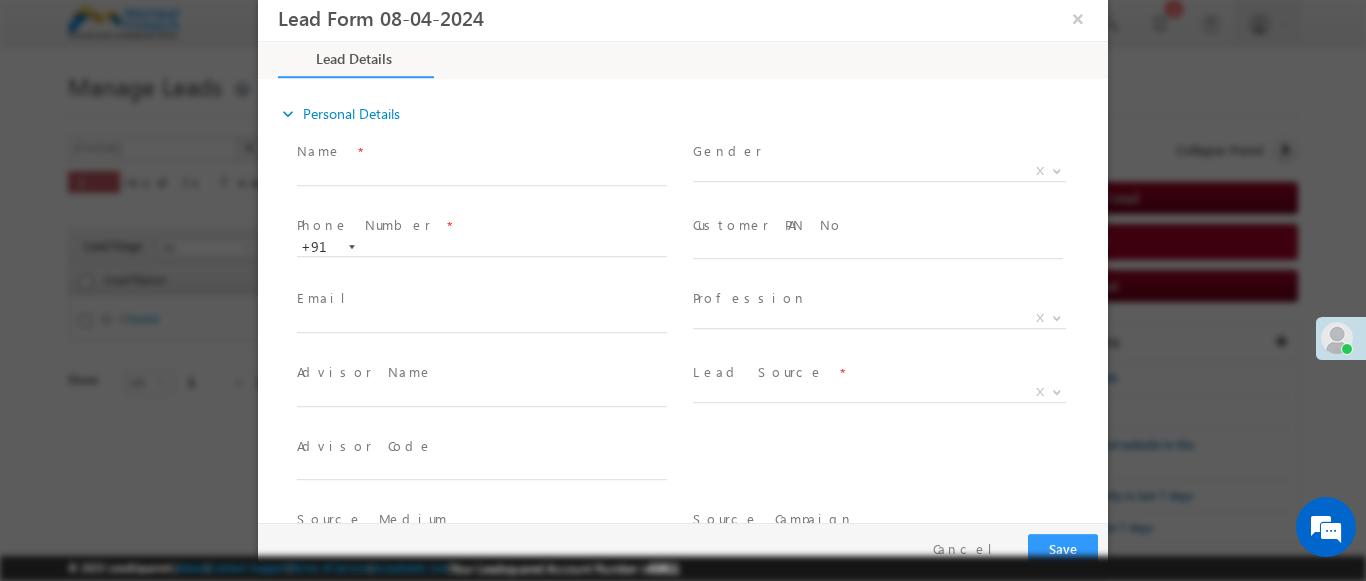 type on "07/12/25 11:03 AM" 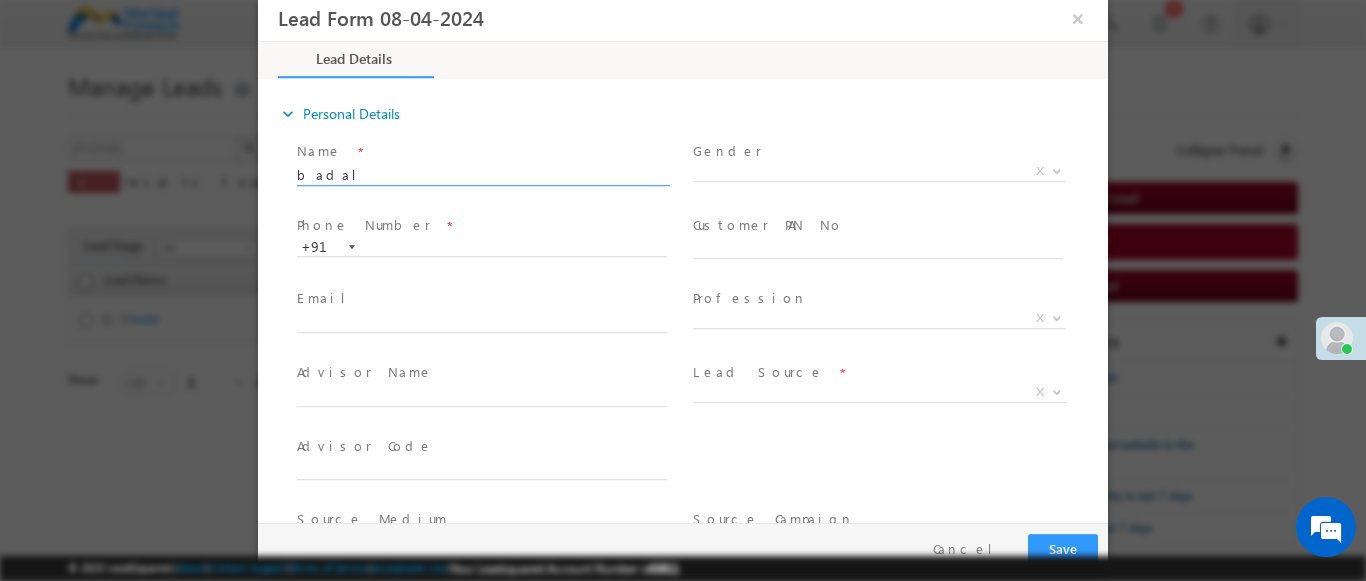 type on "badal" 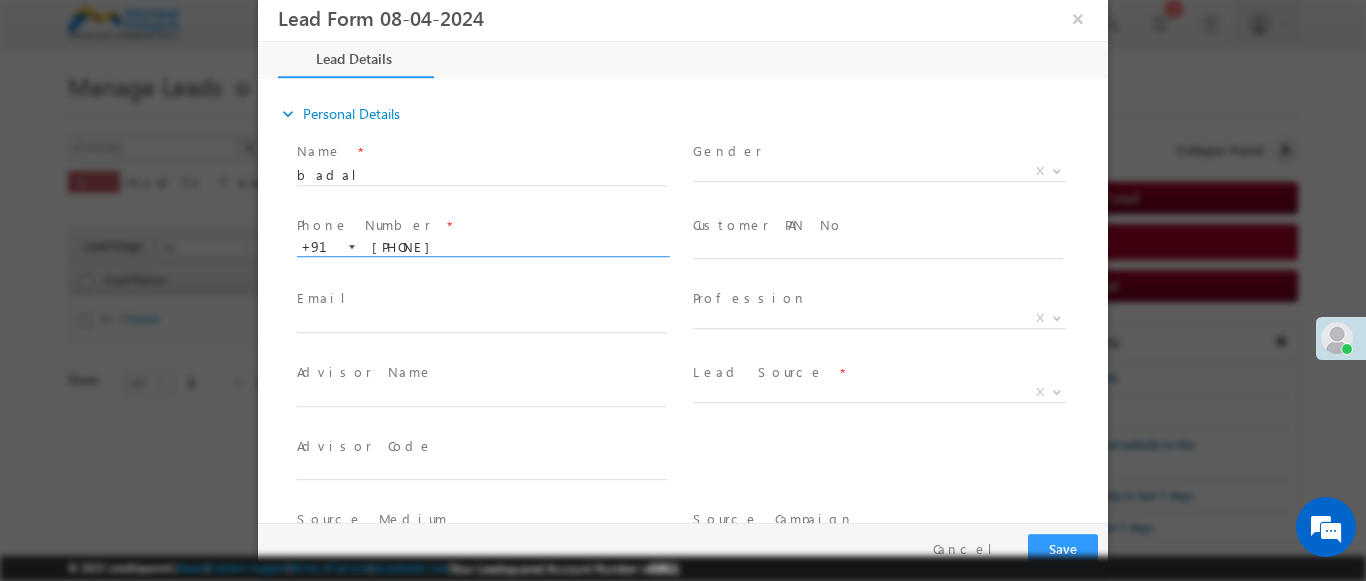 type on "9527970927" 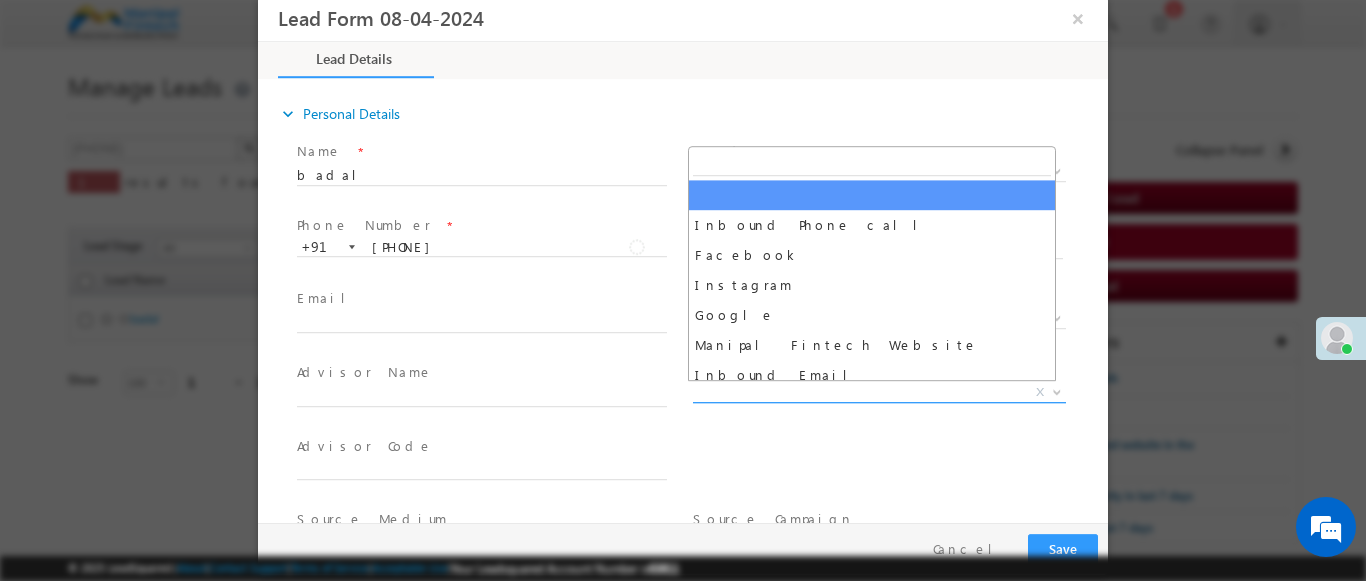 scroll, scrollTop: 1570, scrollLeft: 0, axis: vertical 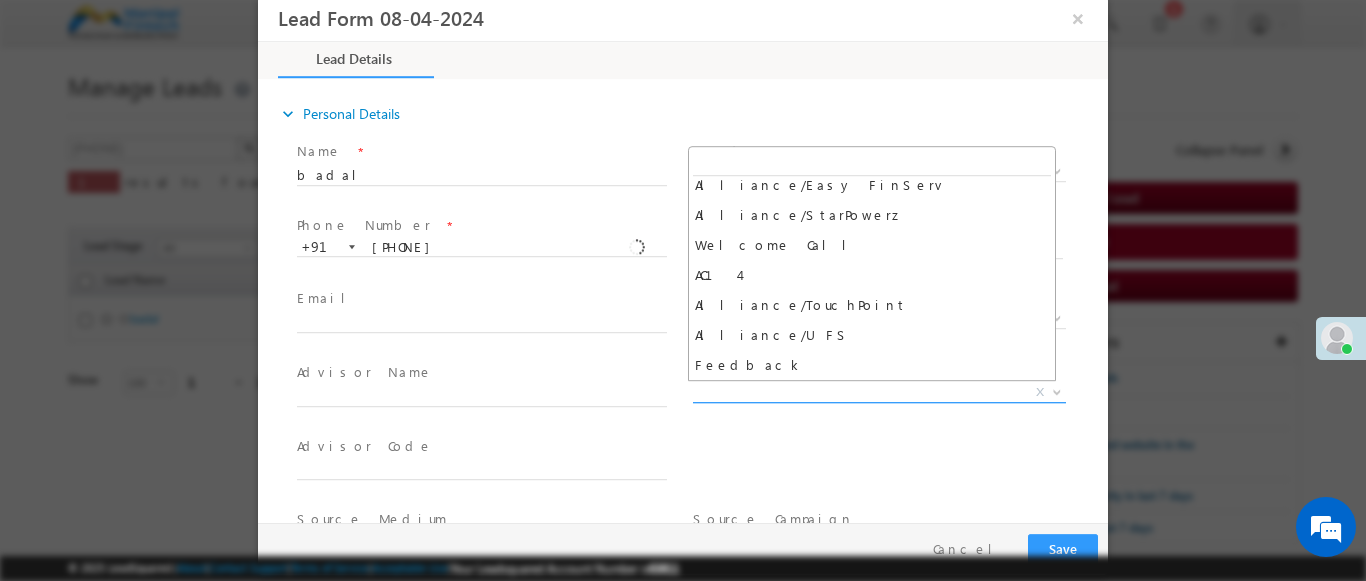 select on "Feedback" 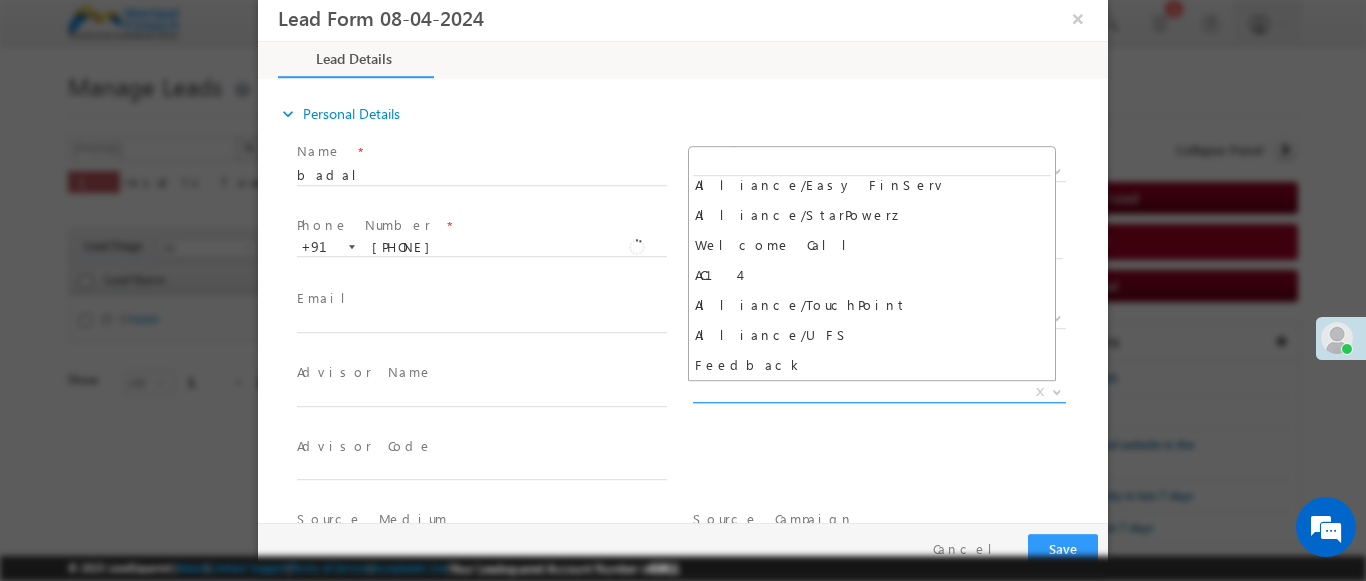 type on "badal- Feedback" 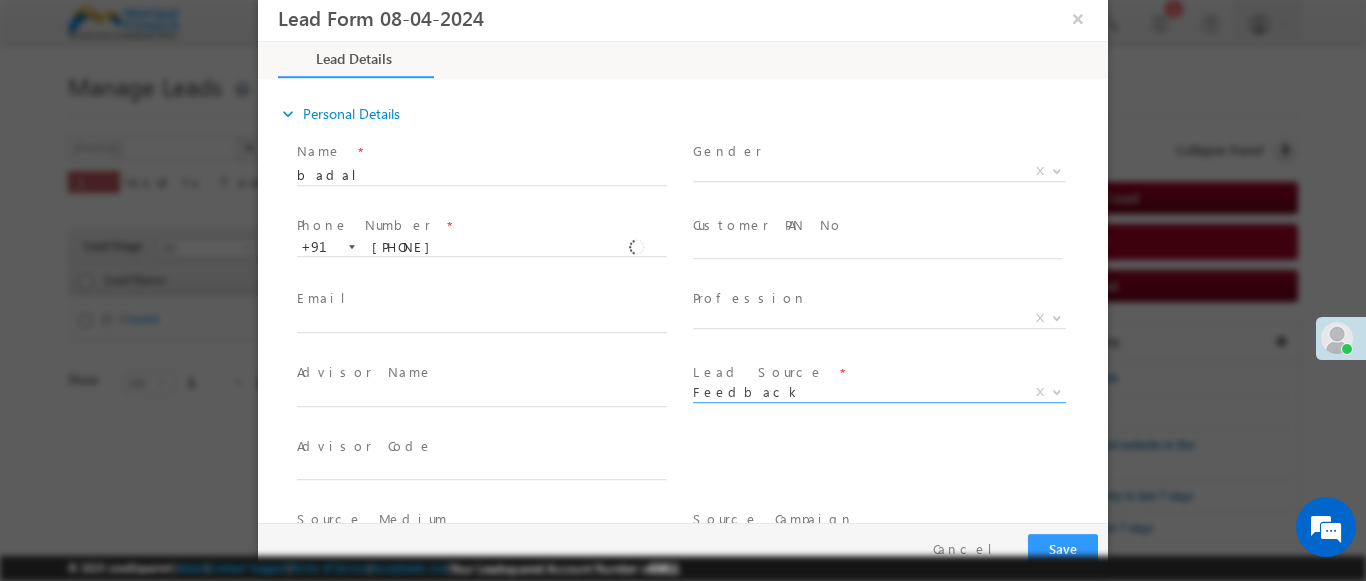 scroll, scrollTop: 315, scrollLeft: 0, axis: vertical 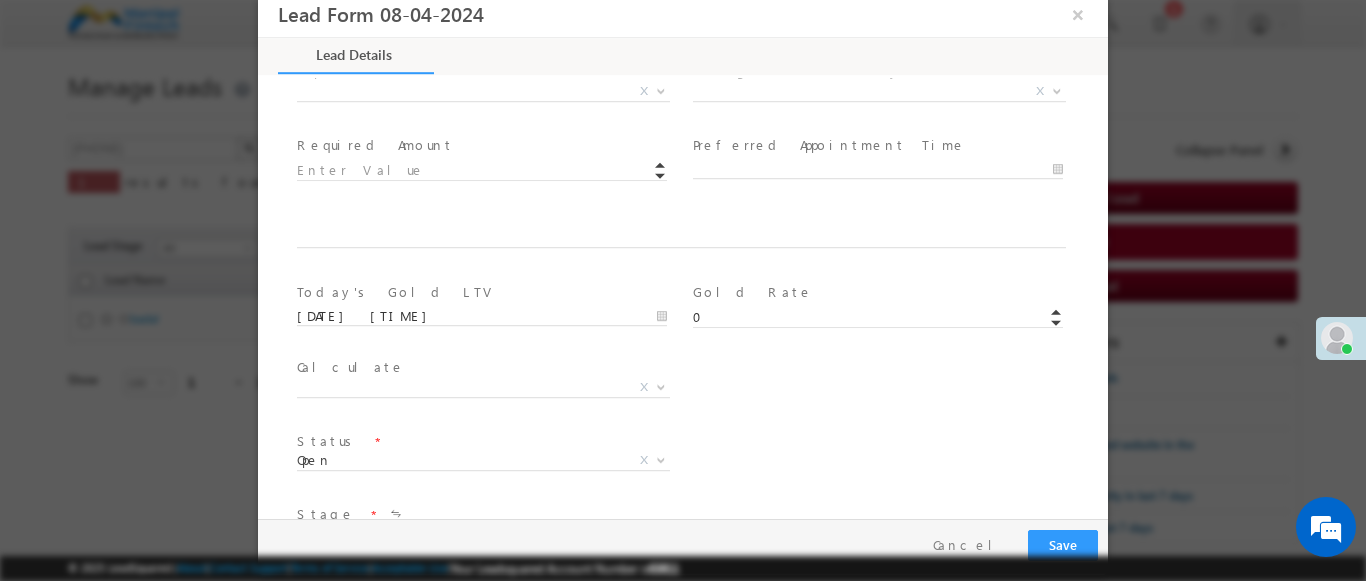type on "600006" 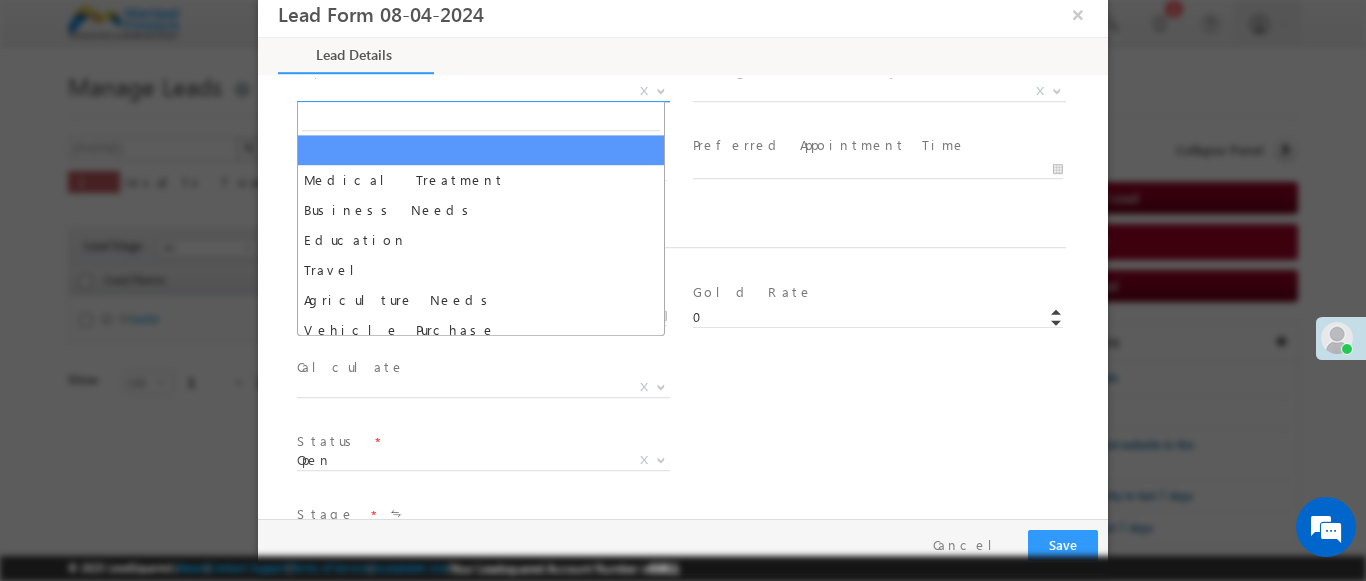 select on "Medical Treatment" 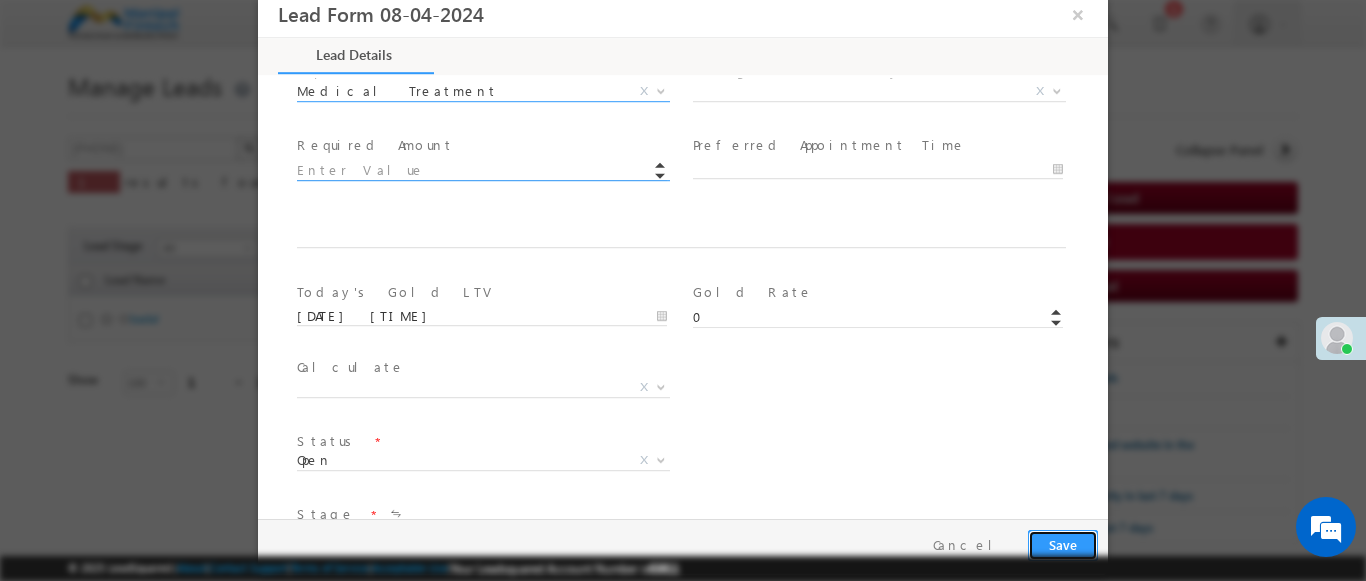 click on "Save" at bounding box center (1063, 545) 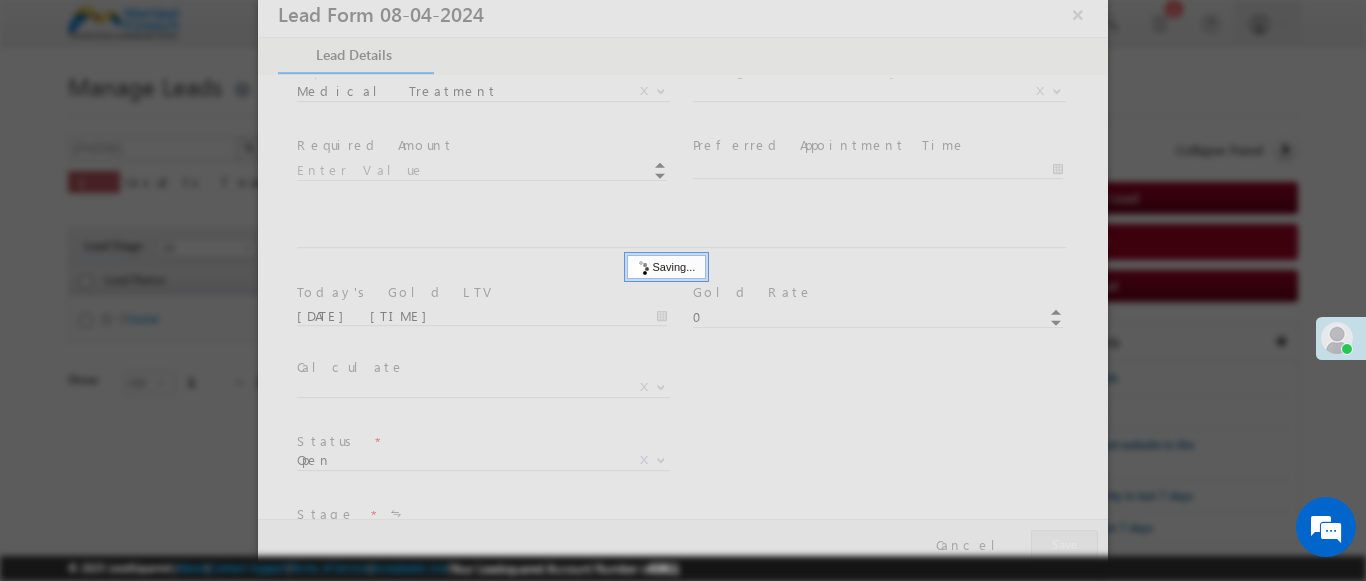 type on "Tamil Nadu" 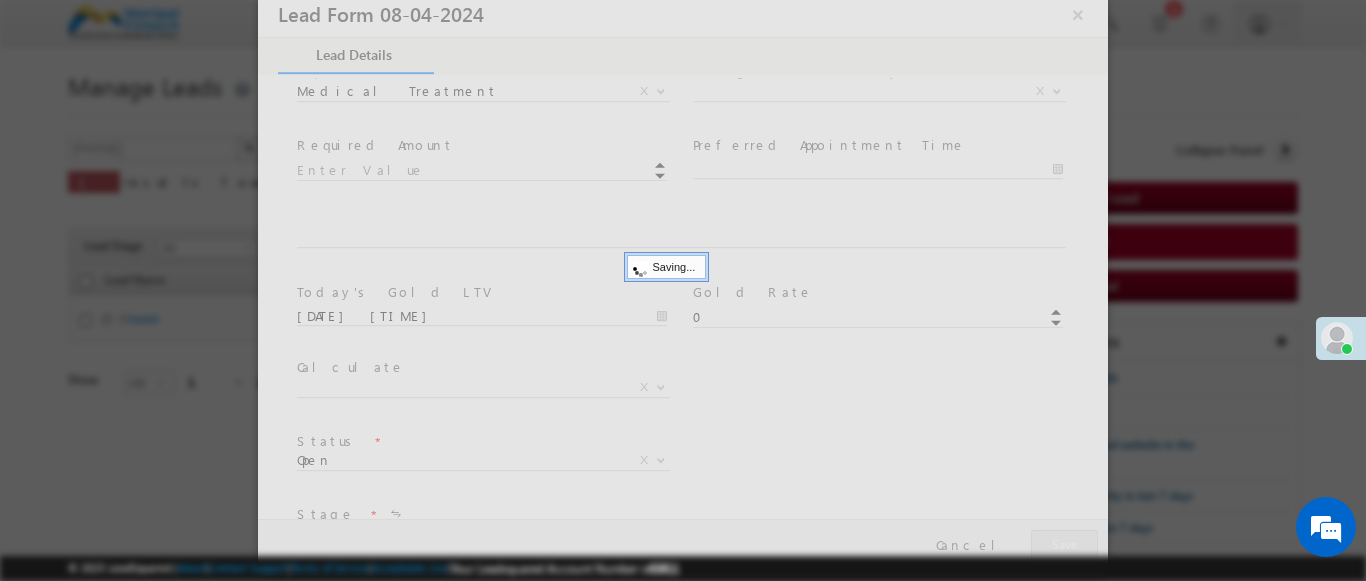 type on "Chennai" 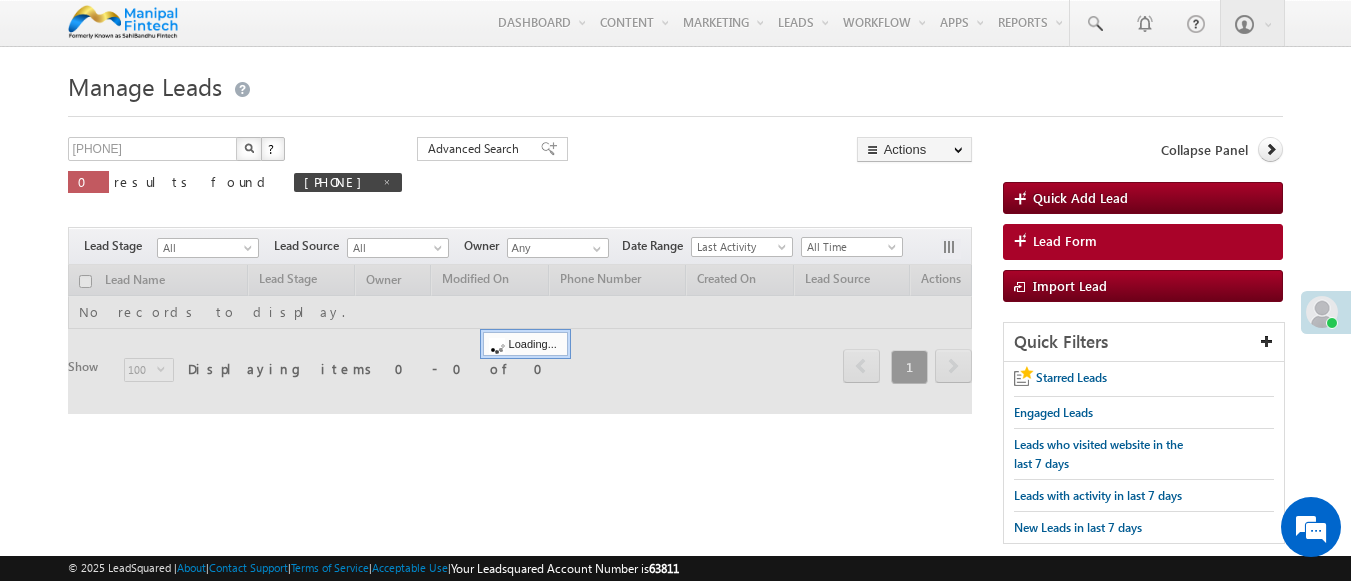 scroll, scrollTop: 0, scrollLeft: 0, axis: both 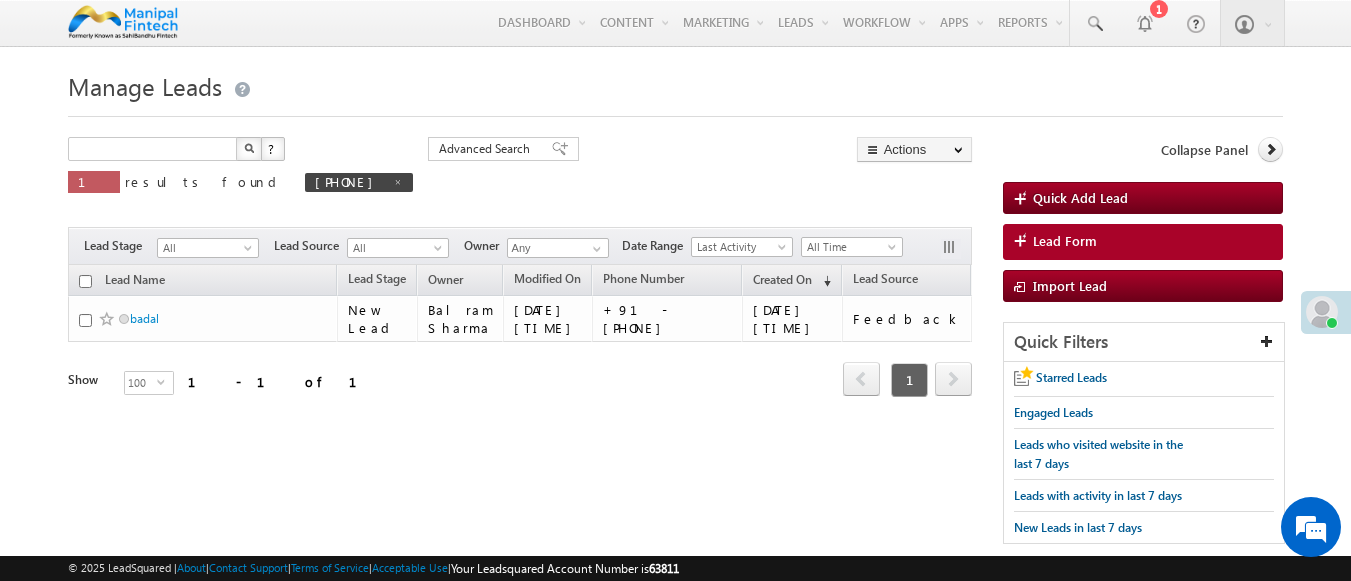 type on "Search Leads" 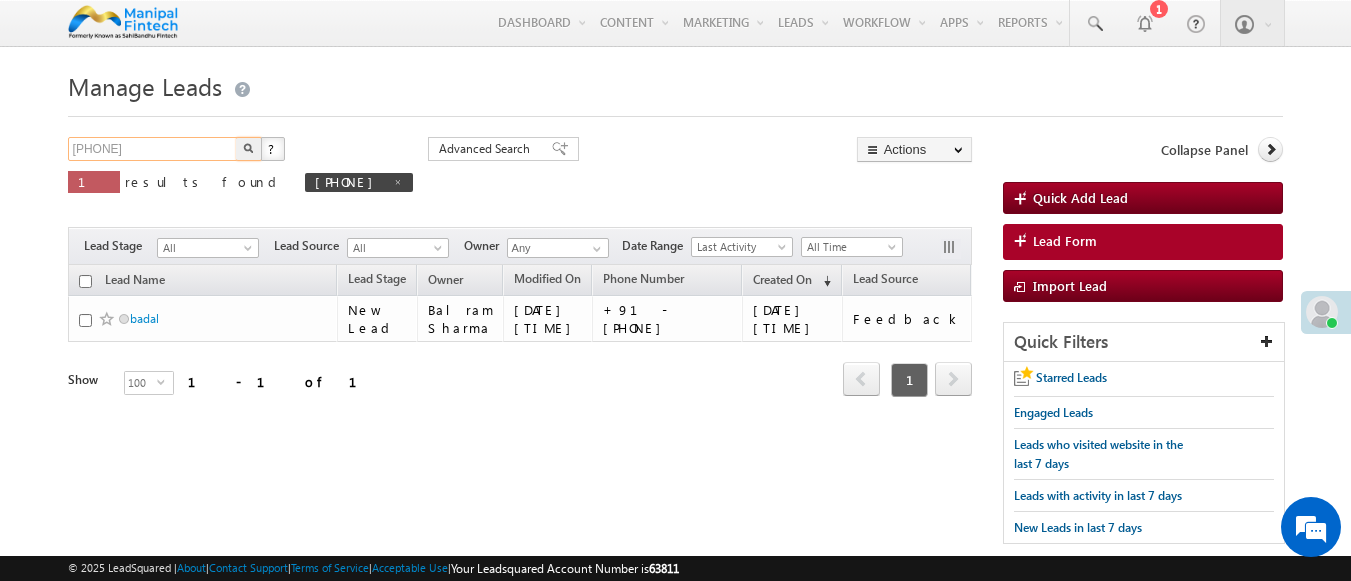 type on "9527970927" 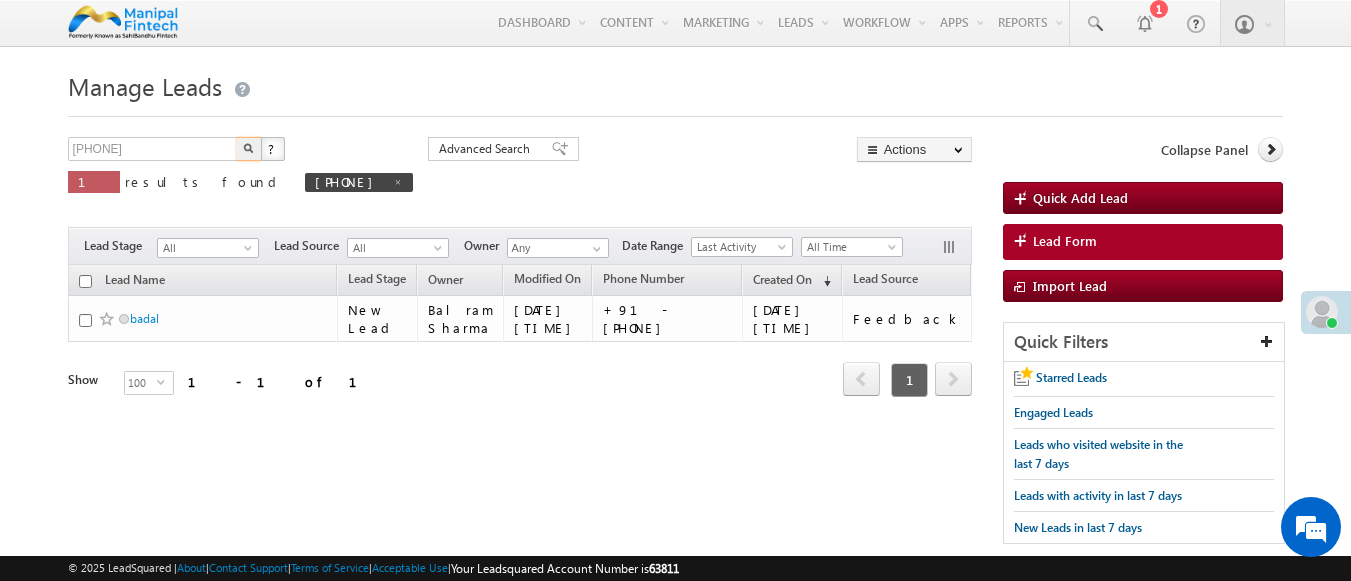 click at bounding box center [248, 148] 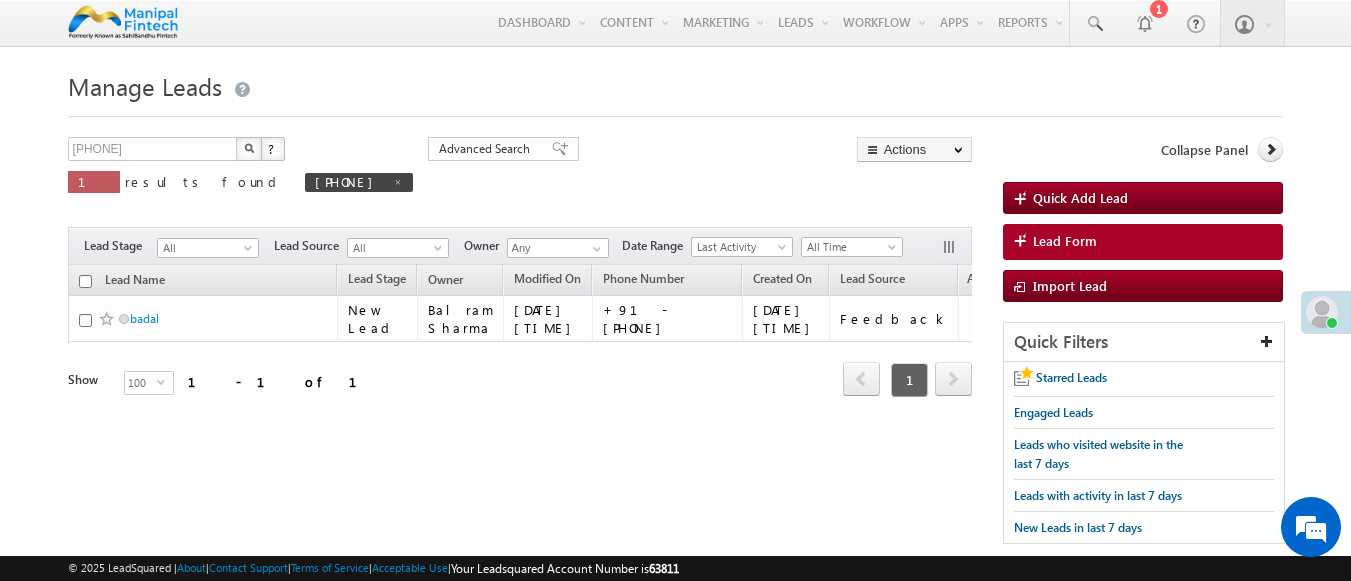 scroll, scrollTop: 0, scrollLeft: 0, axis: both 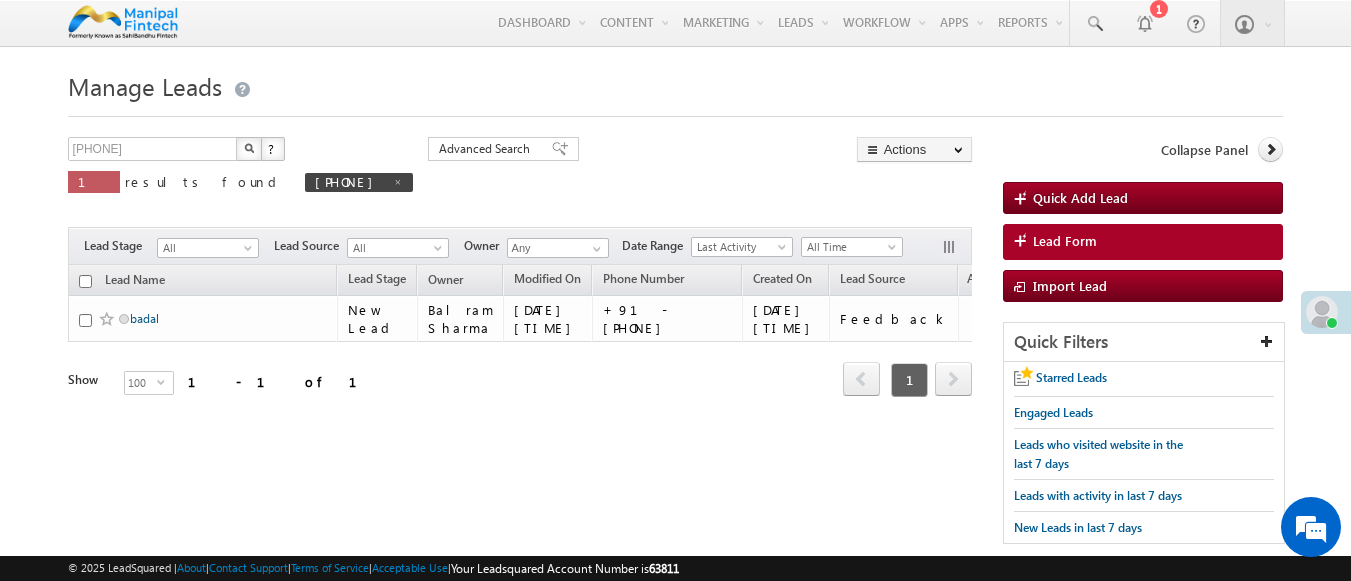 click on "badal" at bounding box center [144, 318] 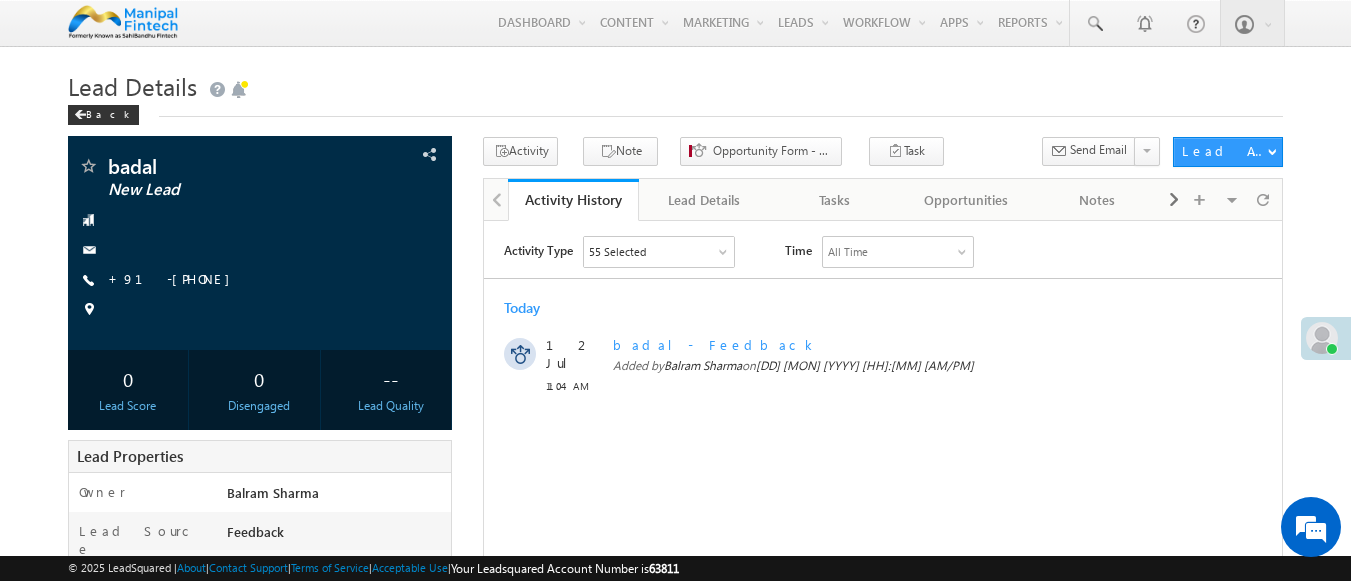 scroll, scrollTop: 0, scrollLeft: 0, axis: both 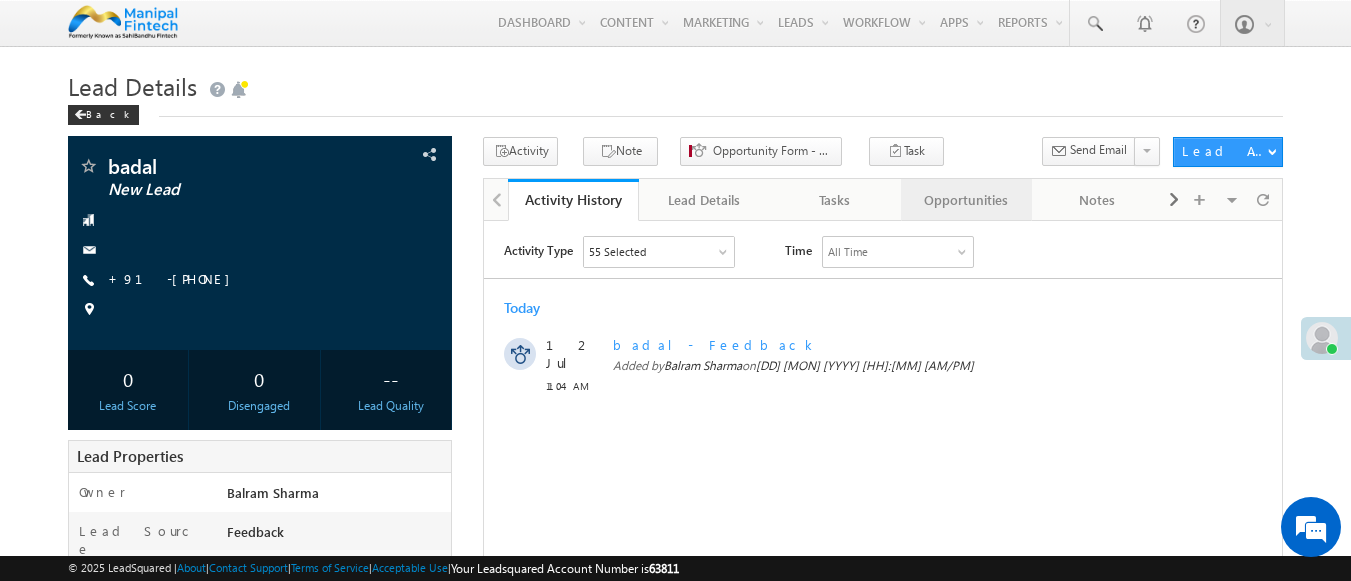 click on "Opportunities" at bounding box center [965, 200] 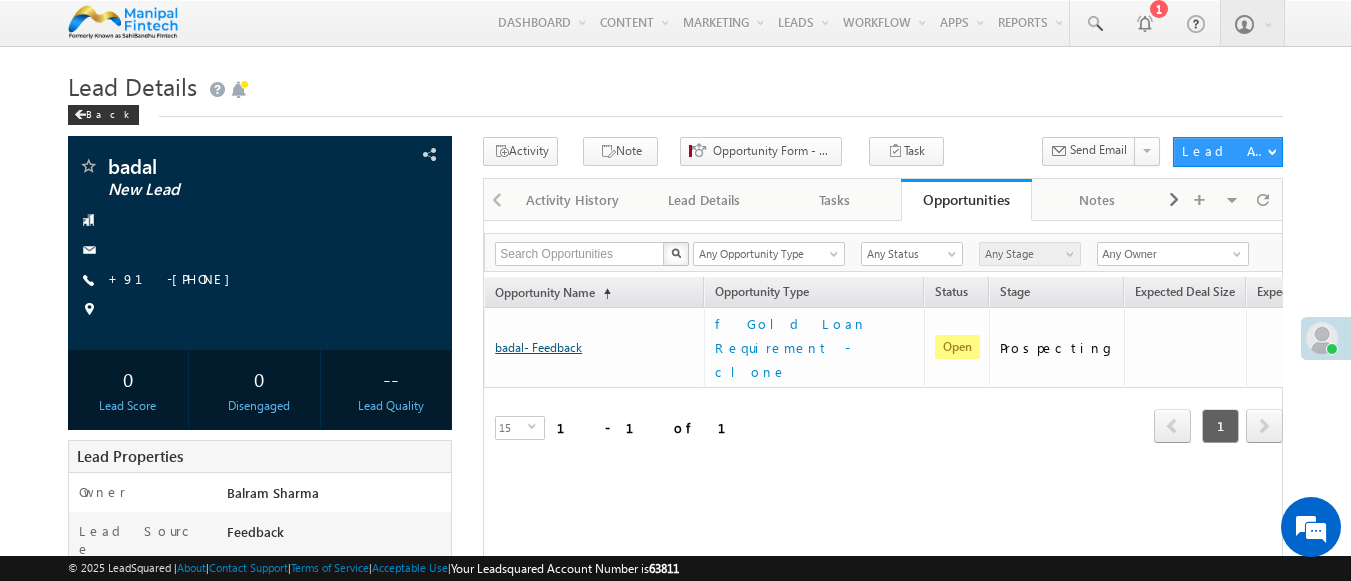 click on "badal- Feedback" at bounding box center (538, 347) 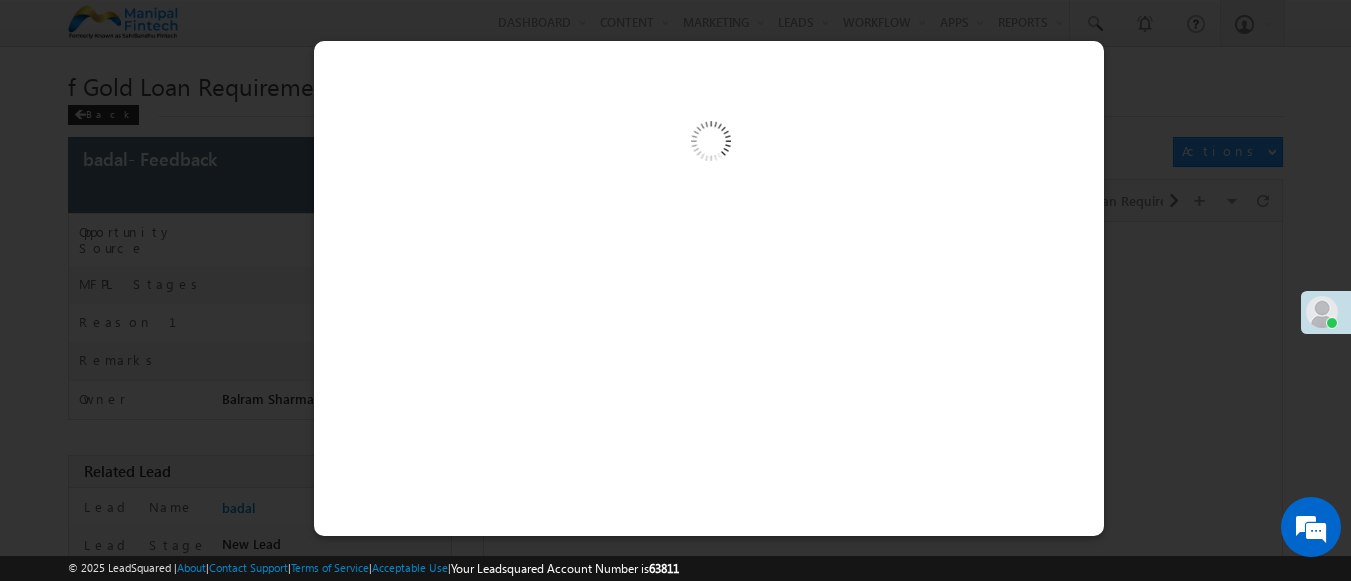 scroll, scrollTop: 0, scrollLeft: 0, axis: both 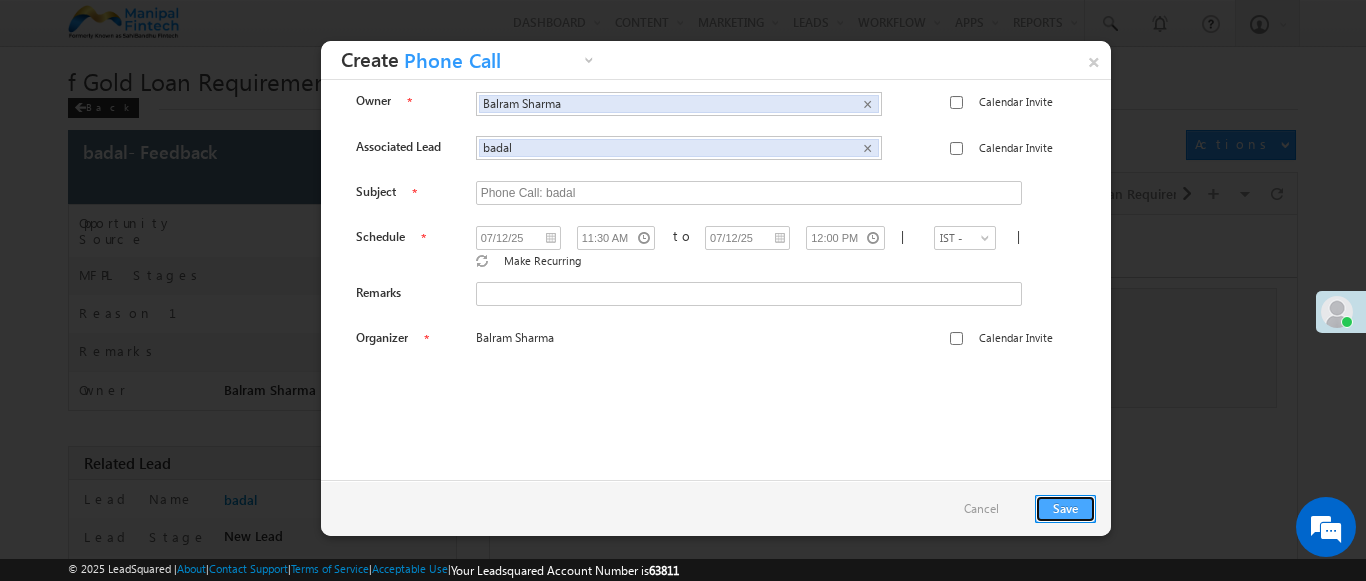 click on "Save" at bounding box center (1065, 509) 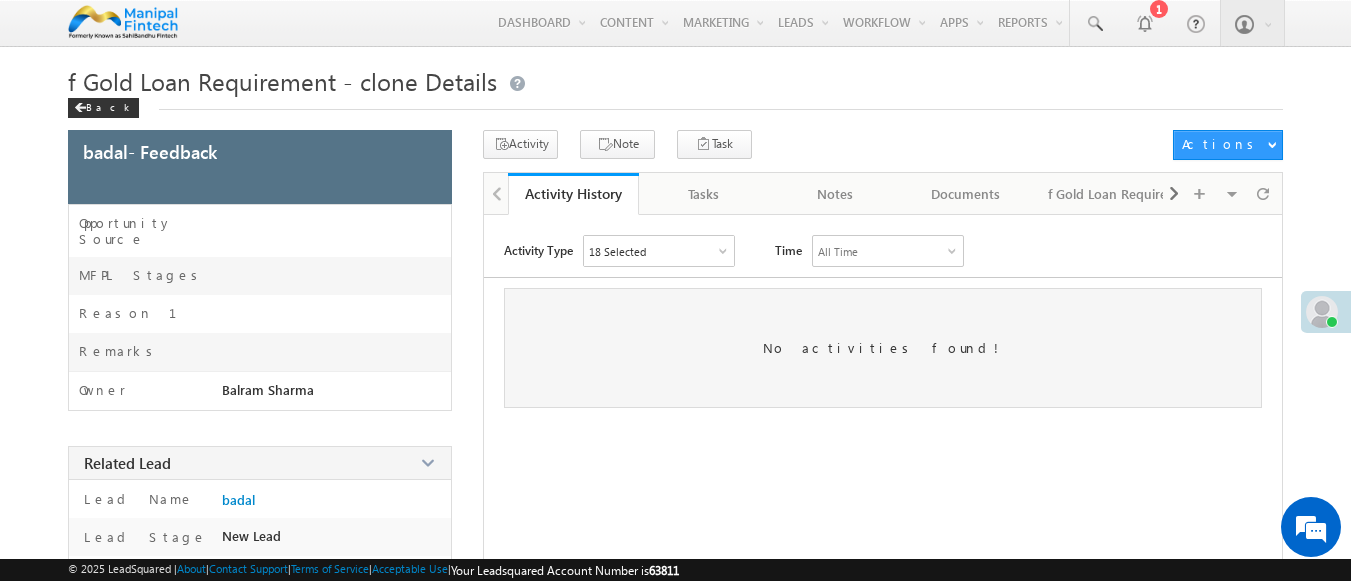 scroll, scrollTop: 0, scrollLeft: 0, axis: both 